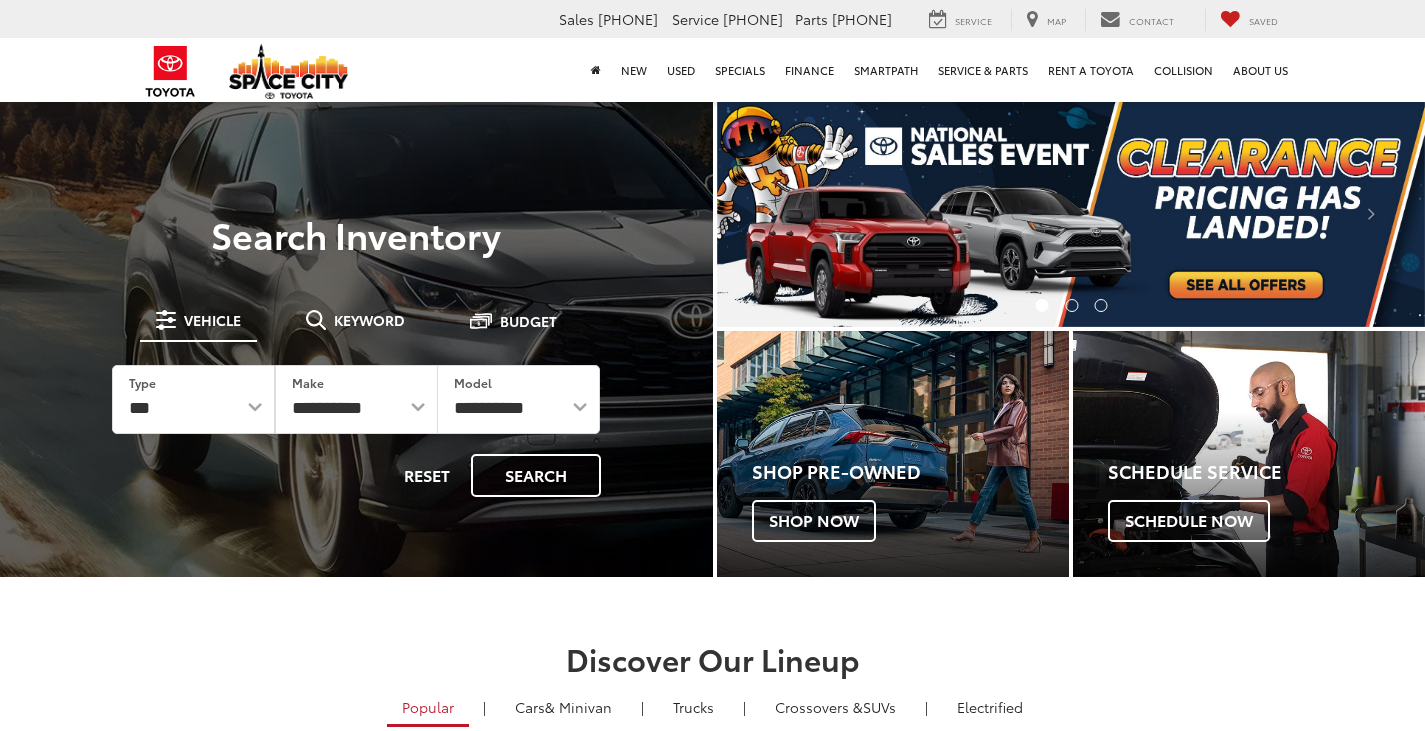scroll, scrollTop: 0, scrollLeft: 0, axis: both 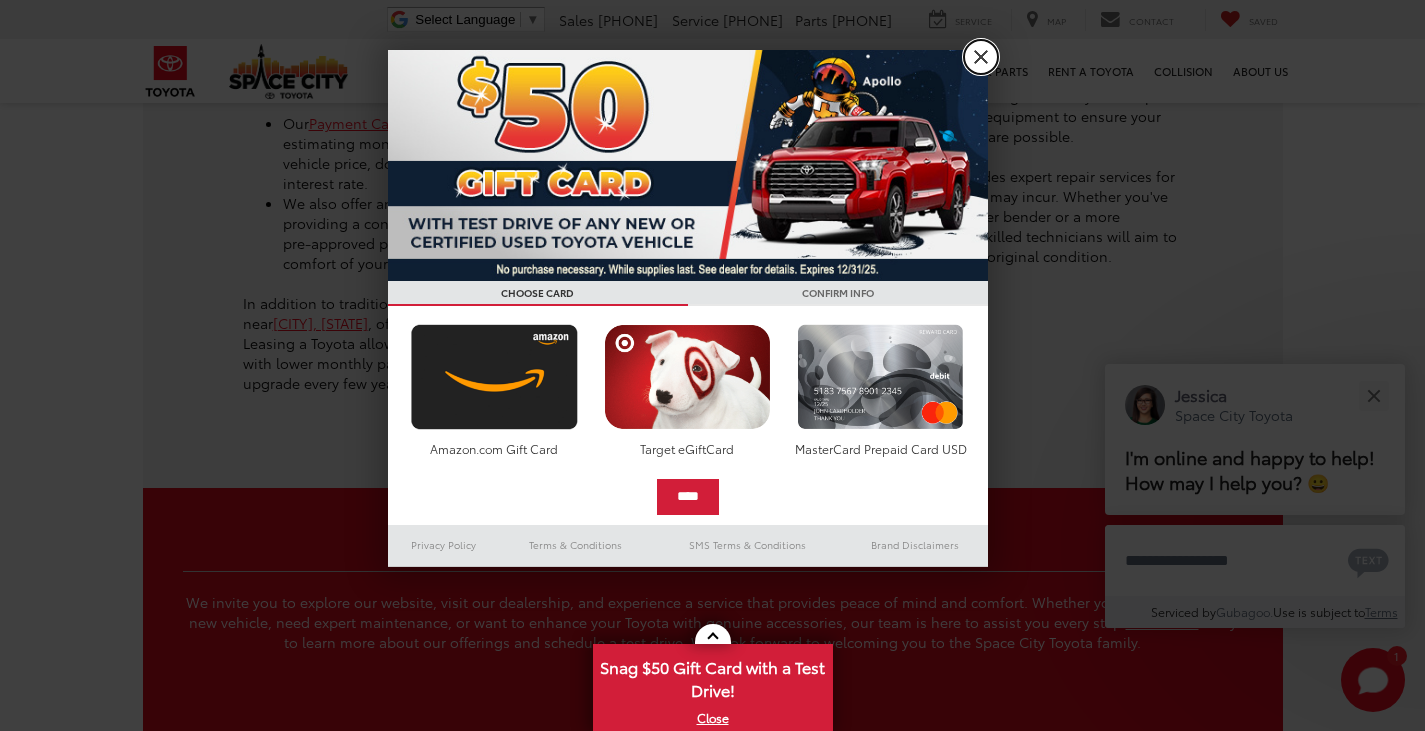 click on "X" at bounding box center (981, 57) 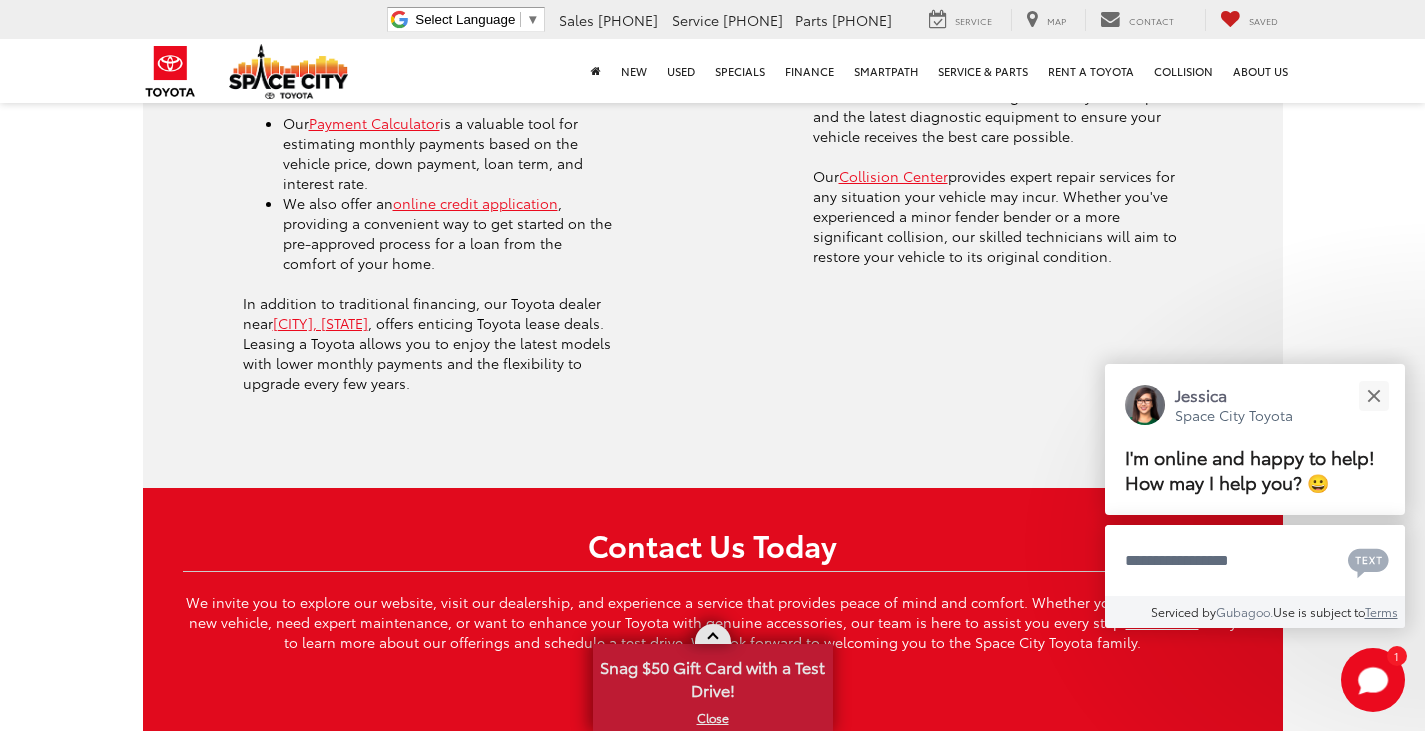 click at bounding box center (713, 634) 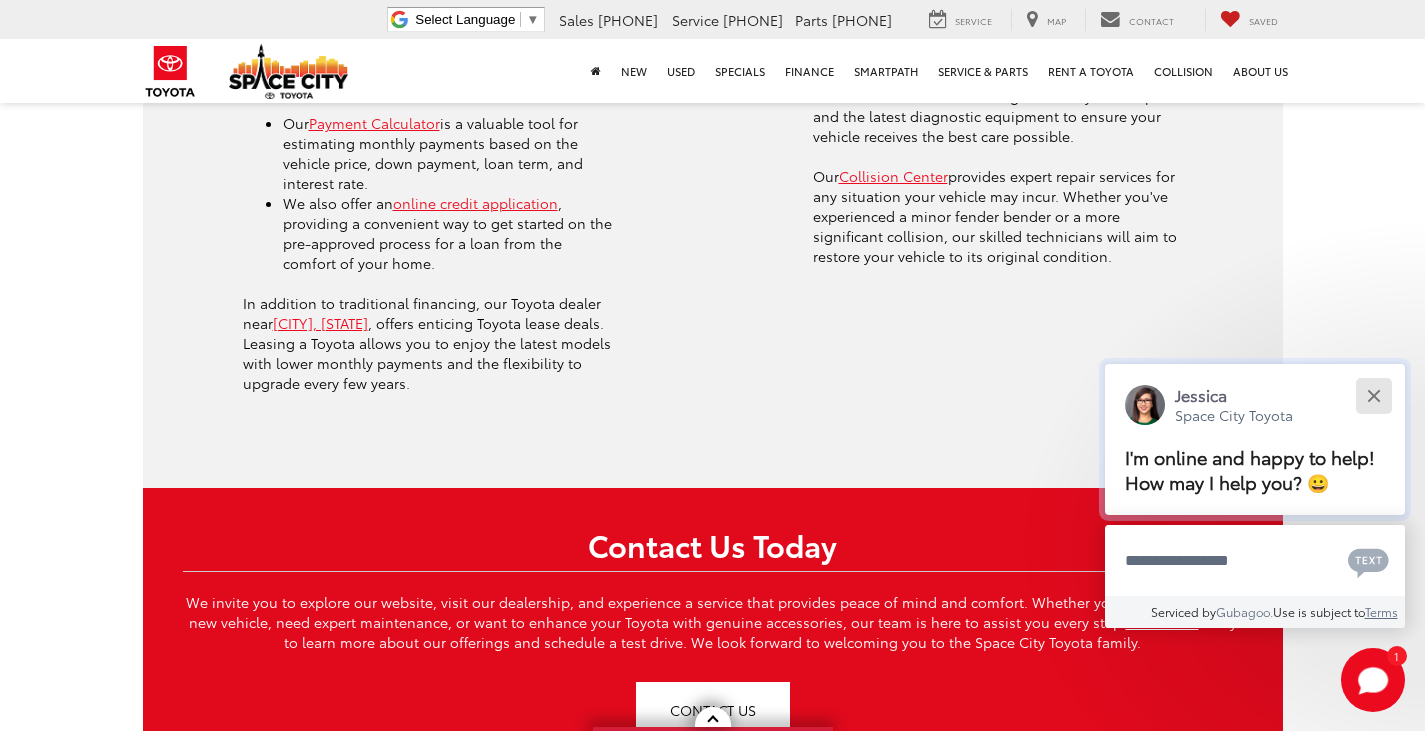 click at bounding box center (1373, 395) 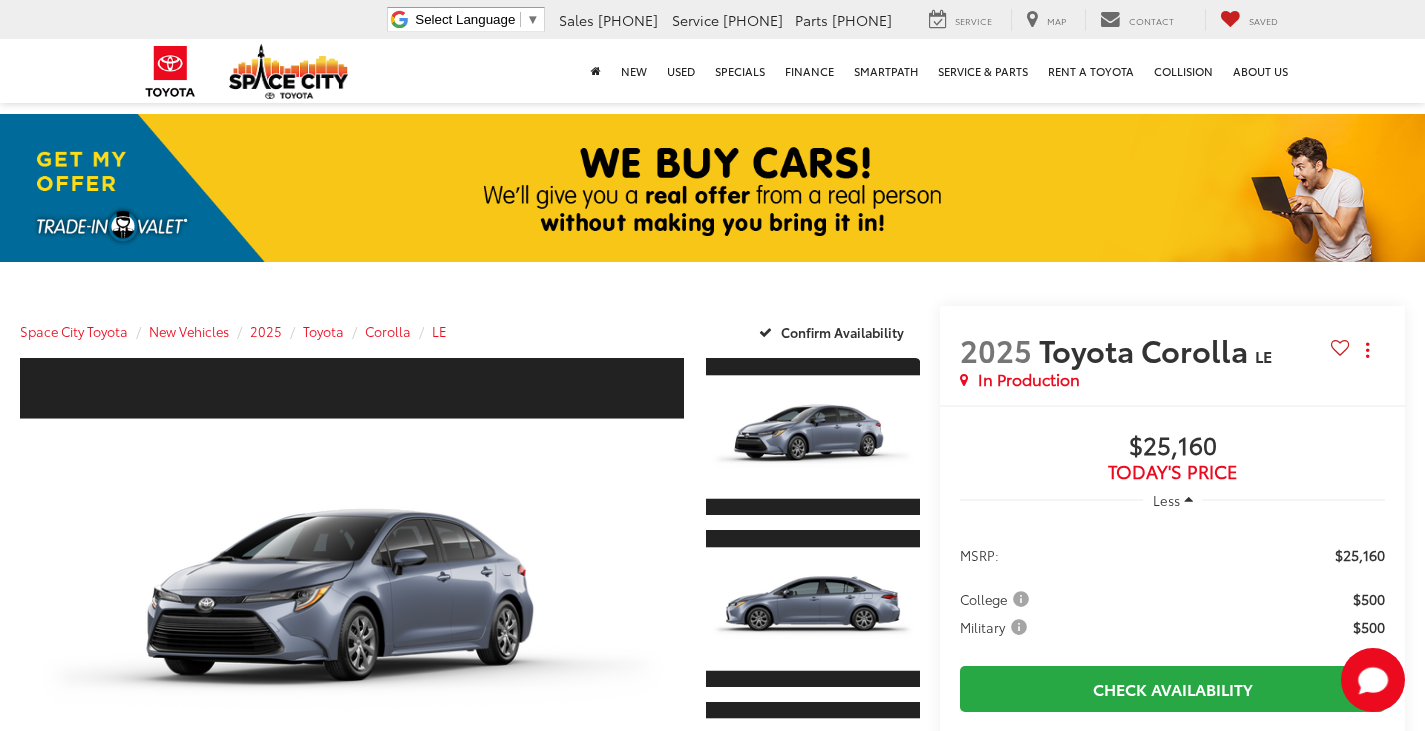 scroll, scrollTop: 300, scrollLeft: 0, axis: vertical 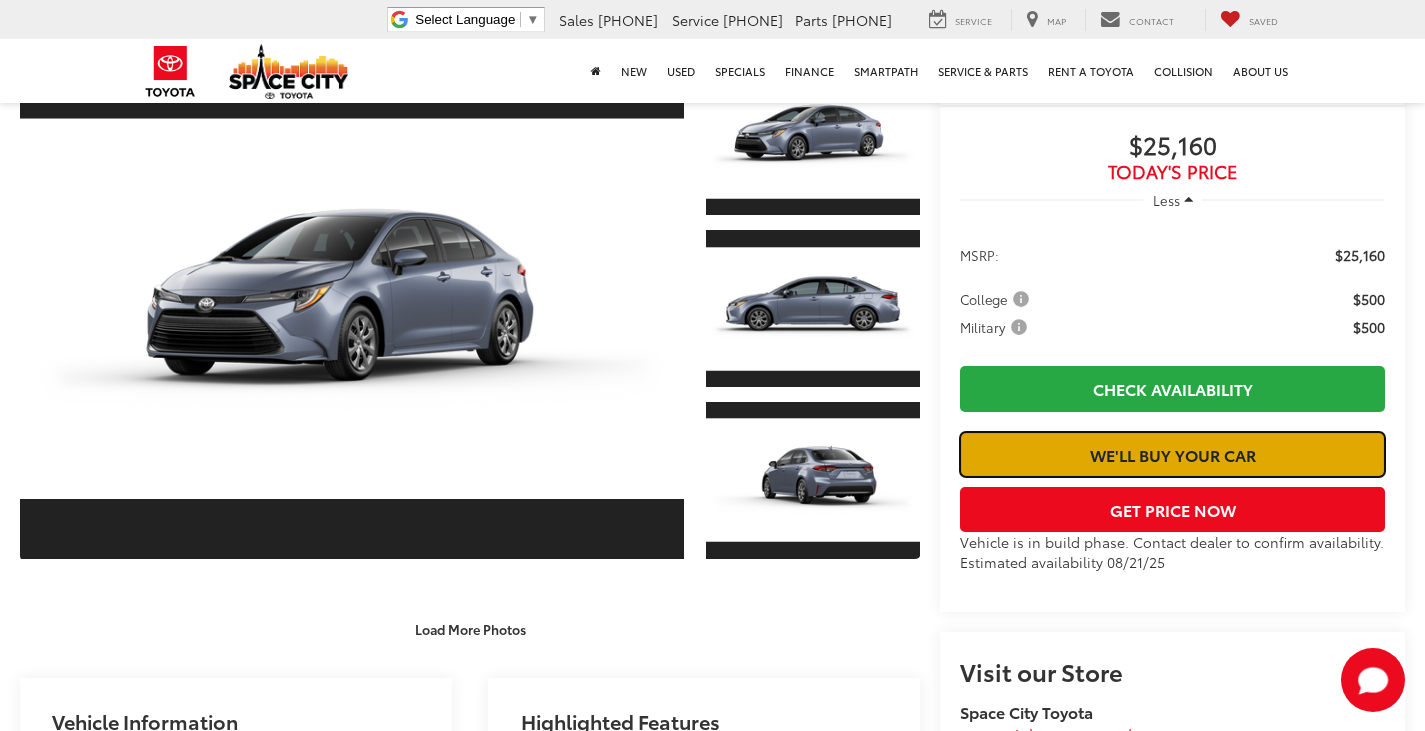 click on "We'll Buy Your Car" at bounding box center (1172, 454) 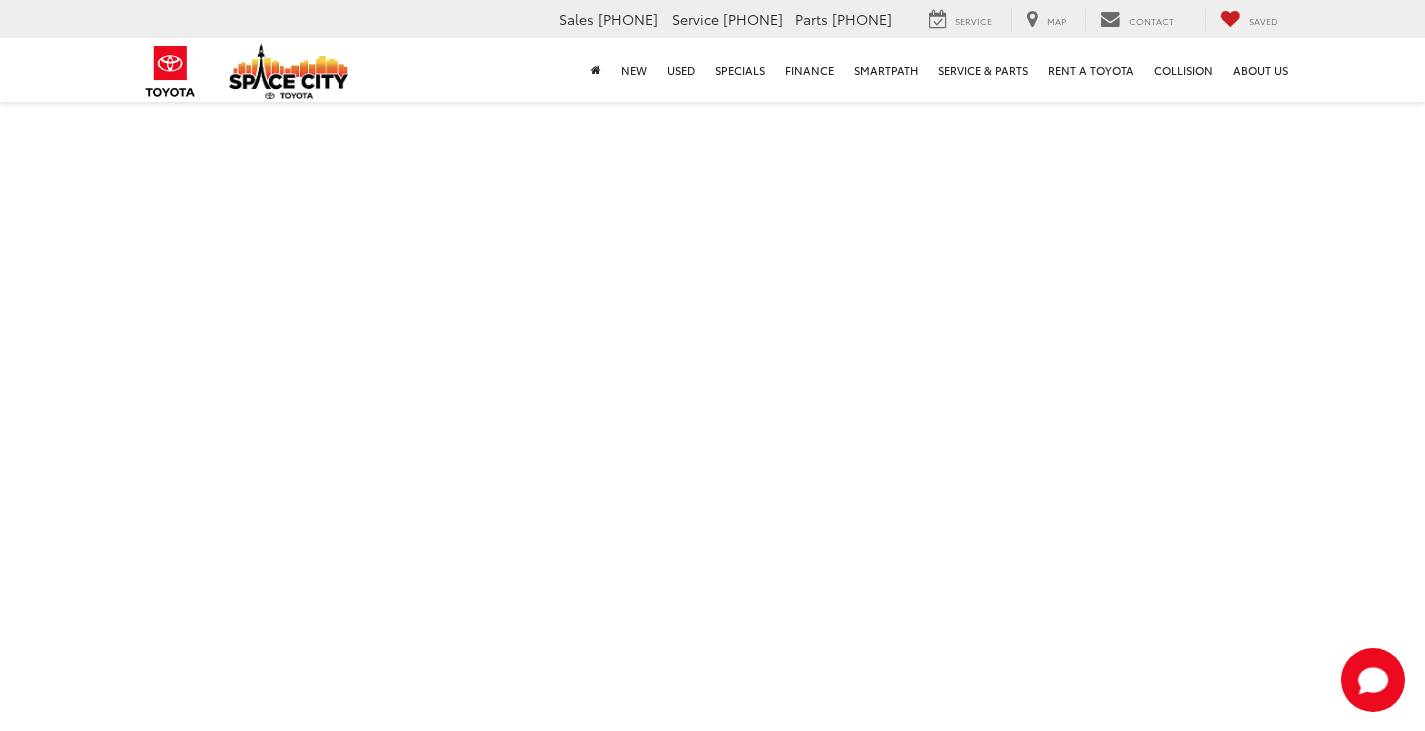 scroll, scrollTop: 0, scrollLeft: 0, axis: both 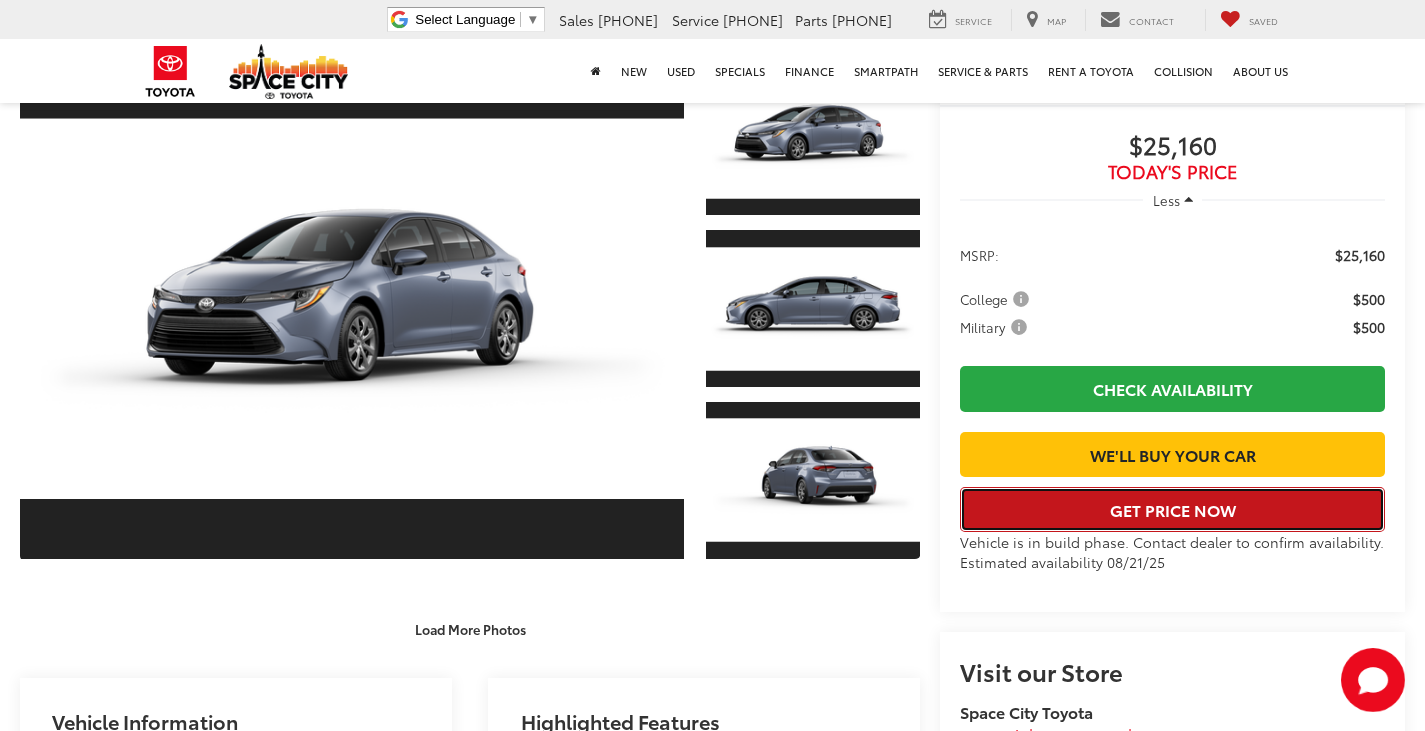 click on "Get Price Now" at bounding box center (1172, 509) 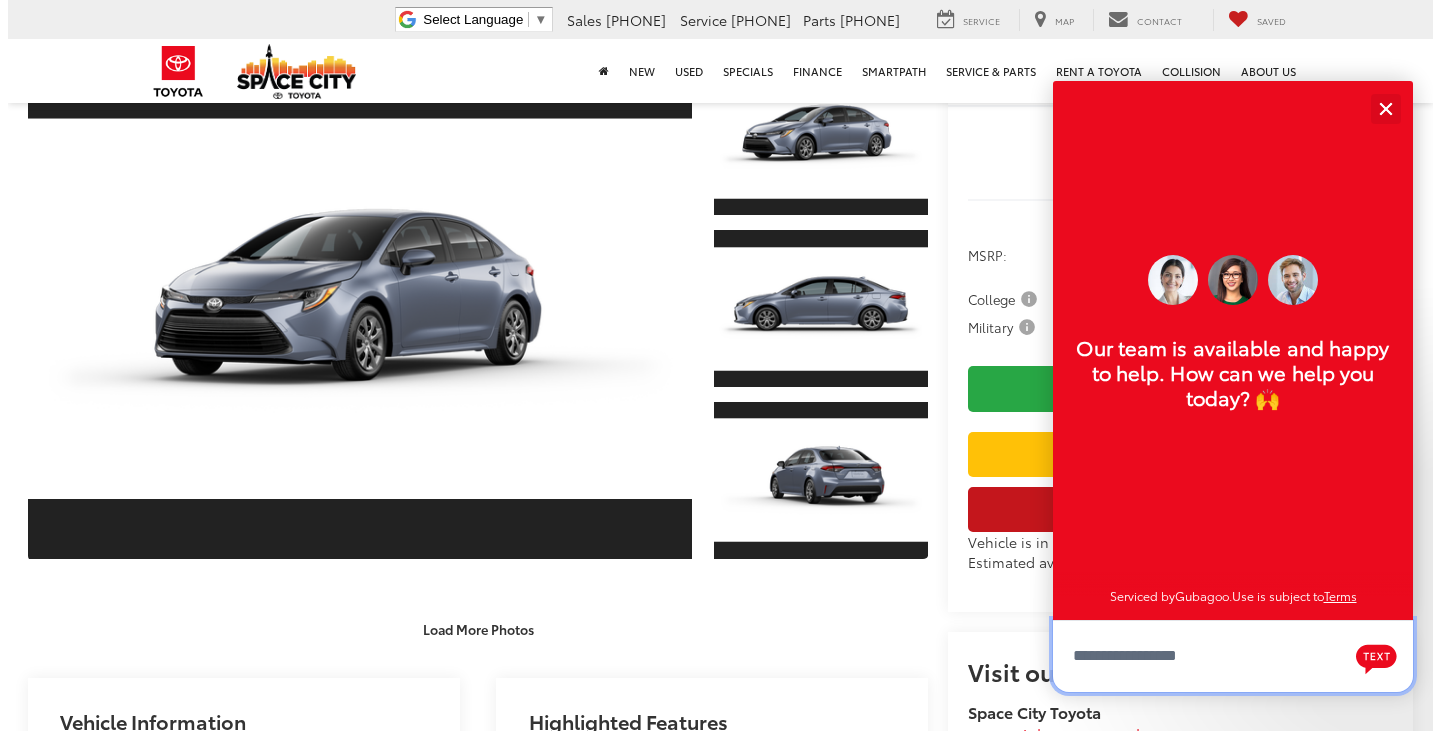 scroll, scrollTop: 24, scrollLeft: 0, axis: vertical 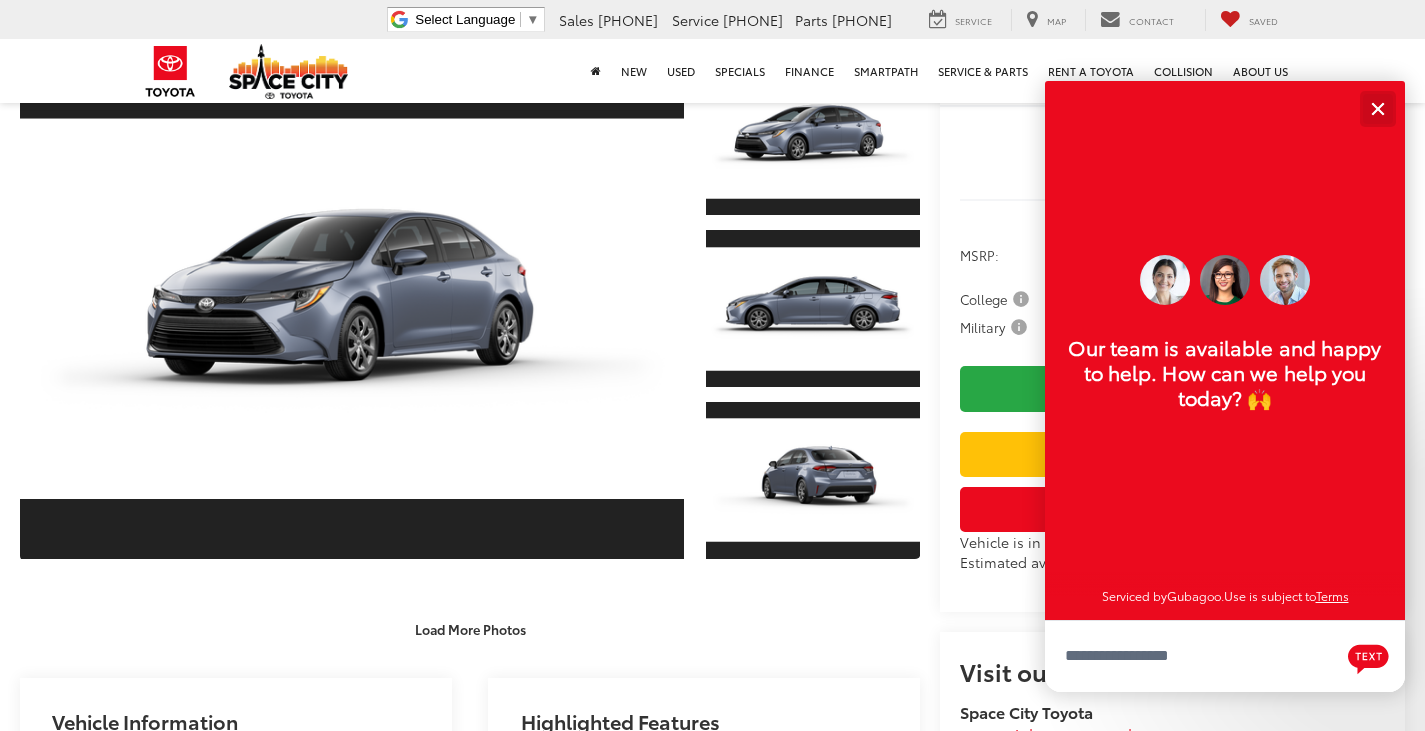 click at bounding box center (1377, 108) 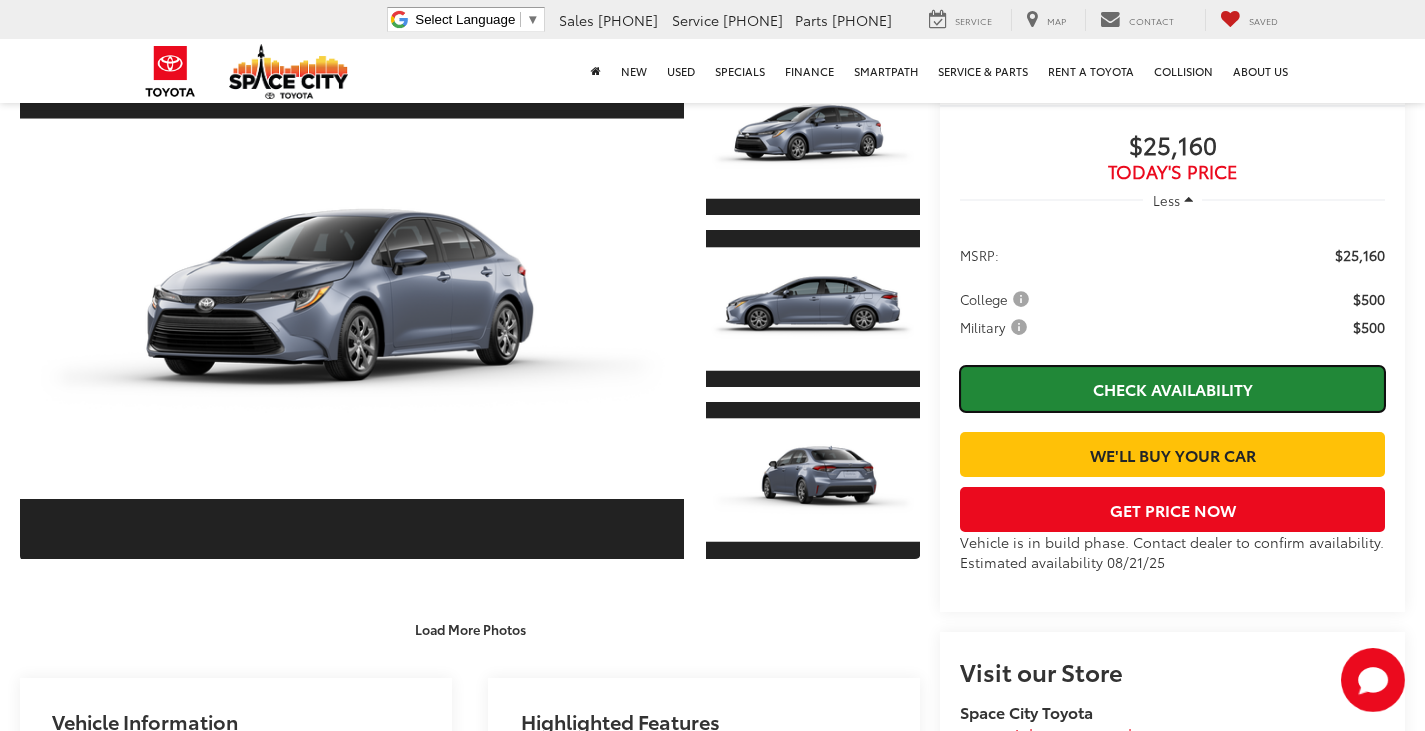 click on "Check Availability" at bounding box center (1172, 388) 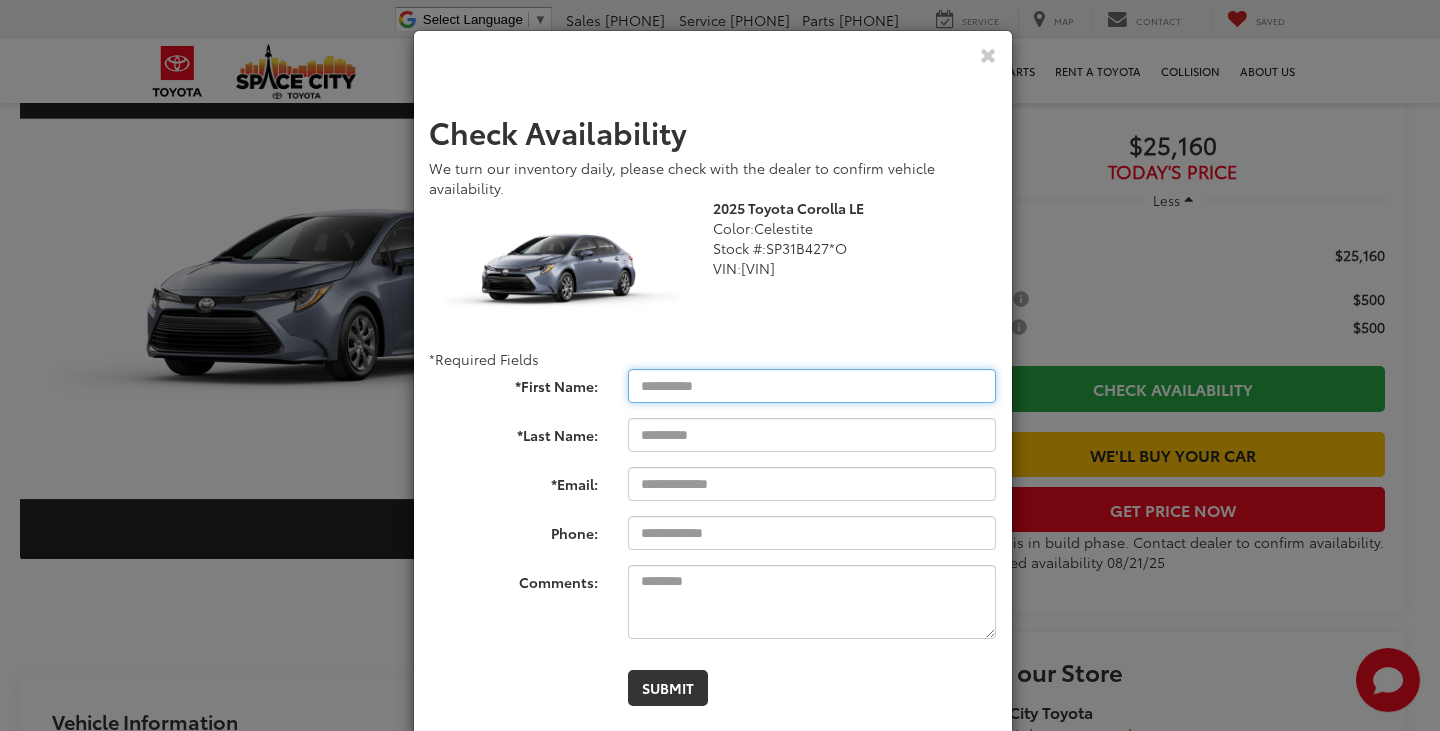 click on "*First Name:" at bounding box center [812, 386] 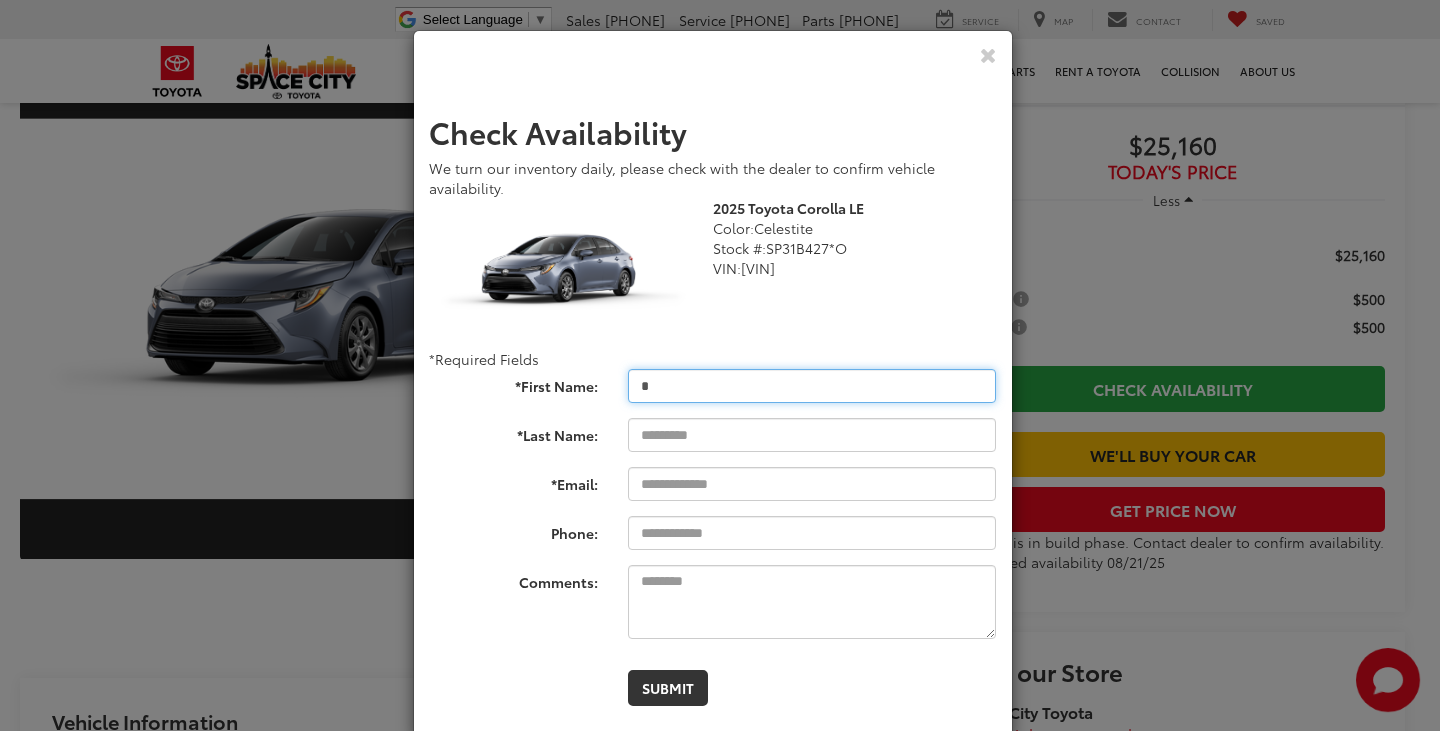type on "***" 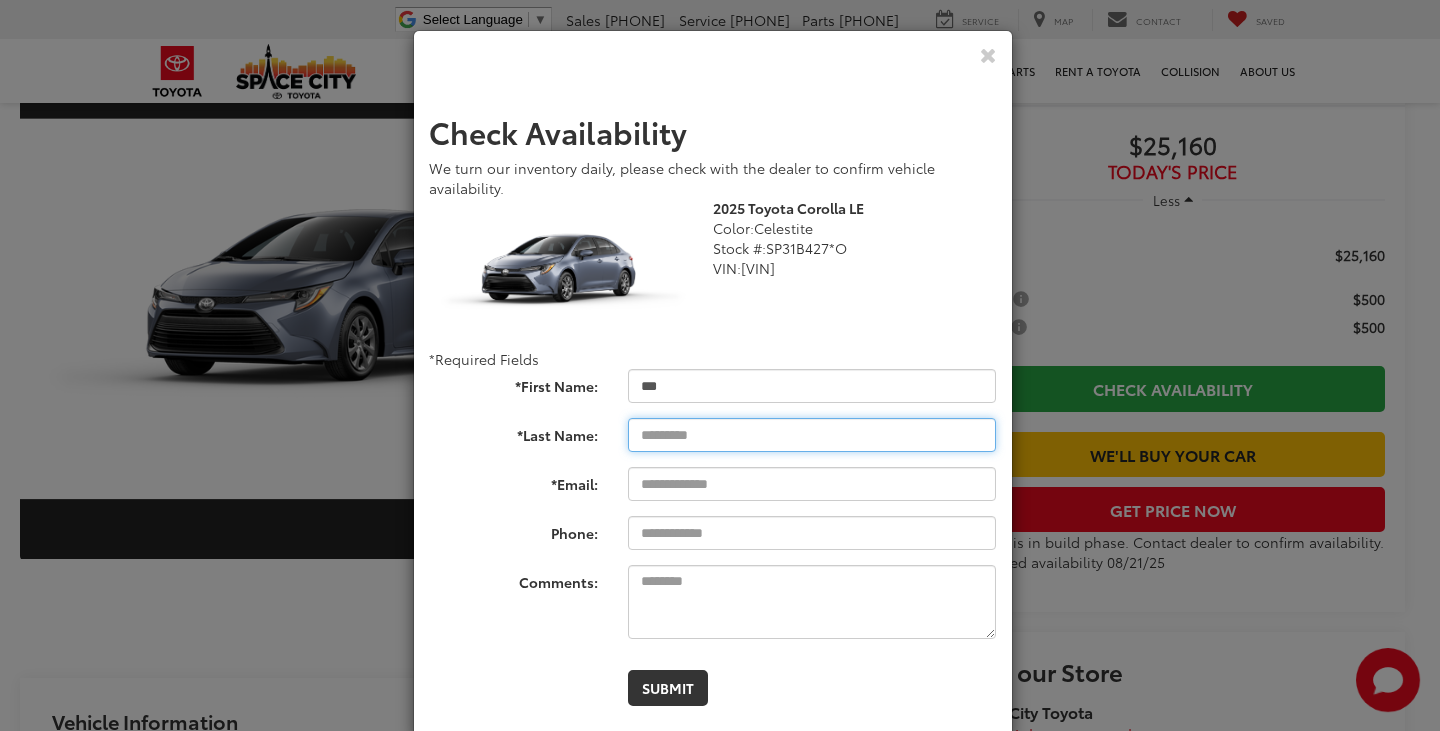 click on "*Last Name:" at bounding box center (812, 435) 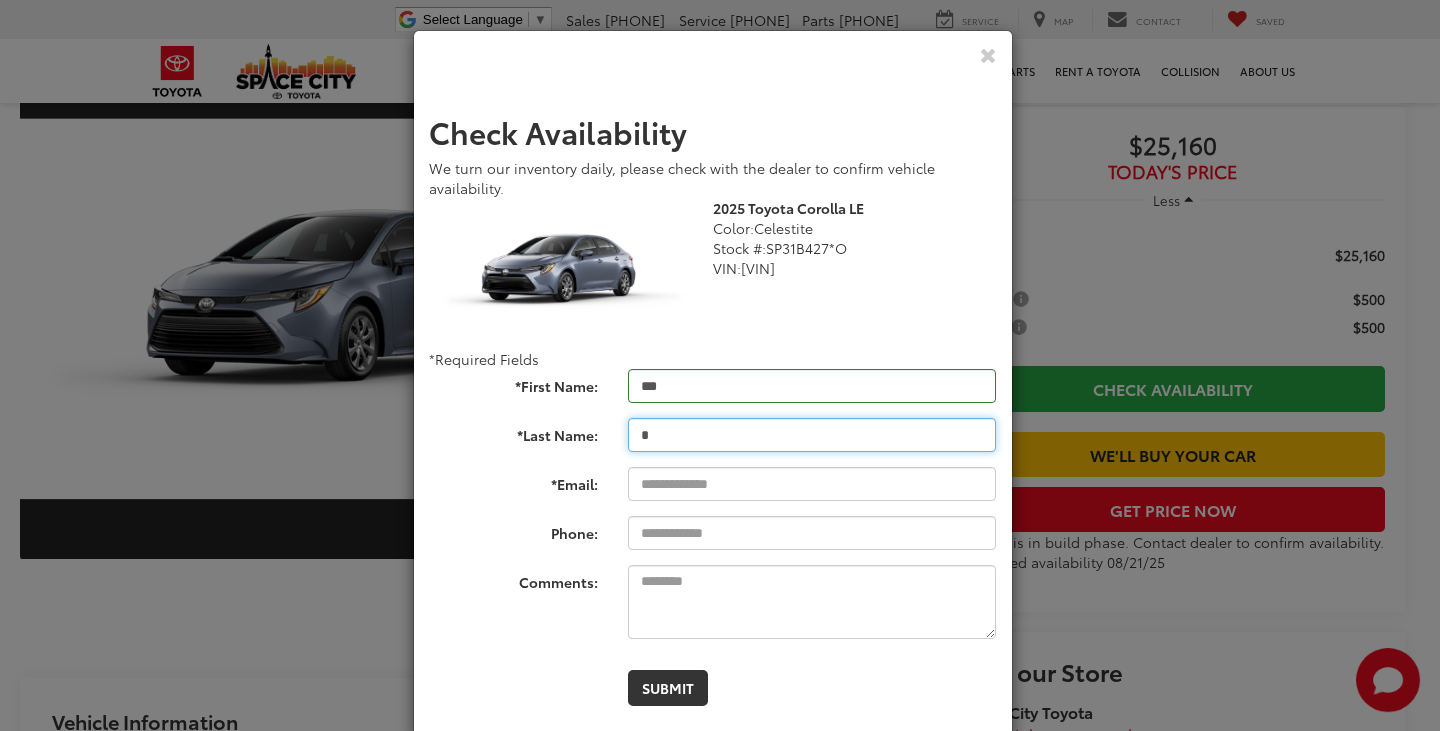 type on "***" 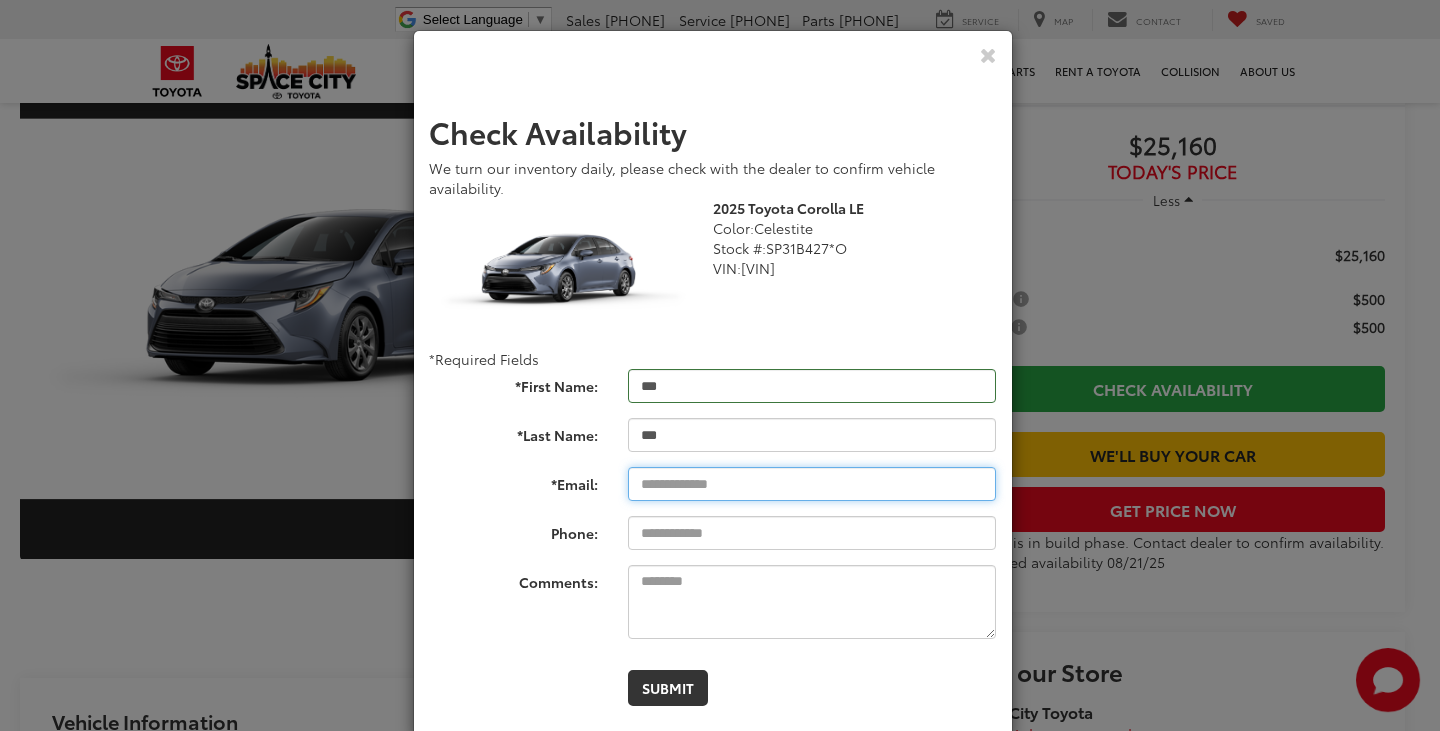 click on "*Email:" at bounding box center (812, 484) 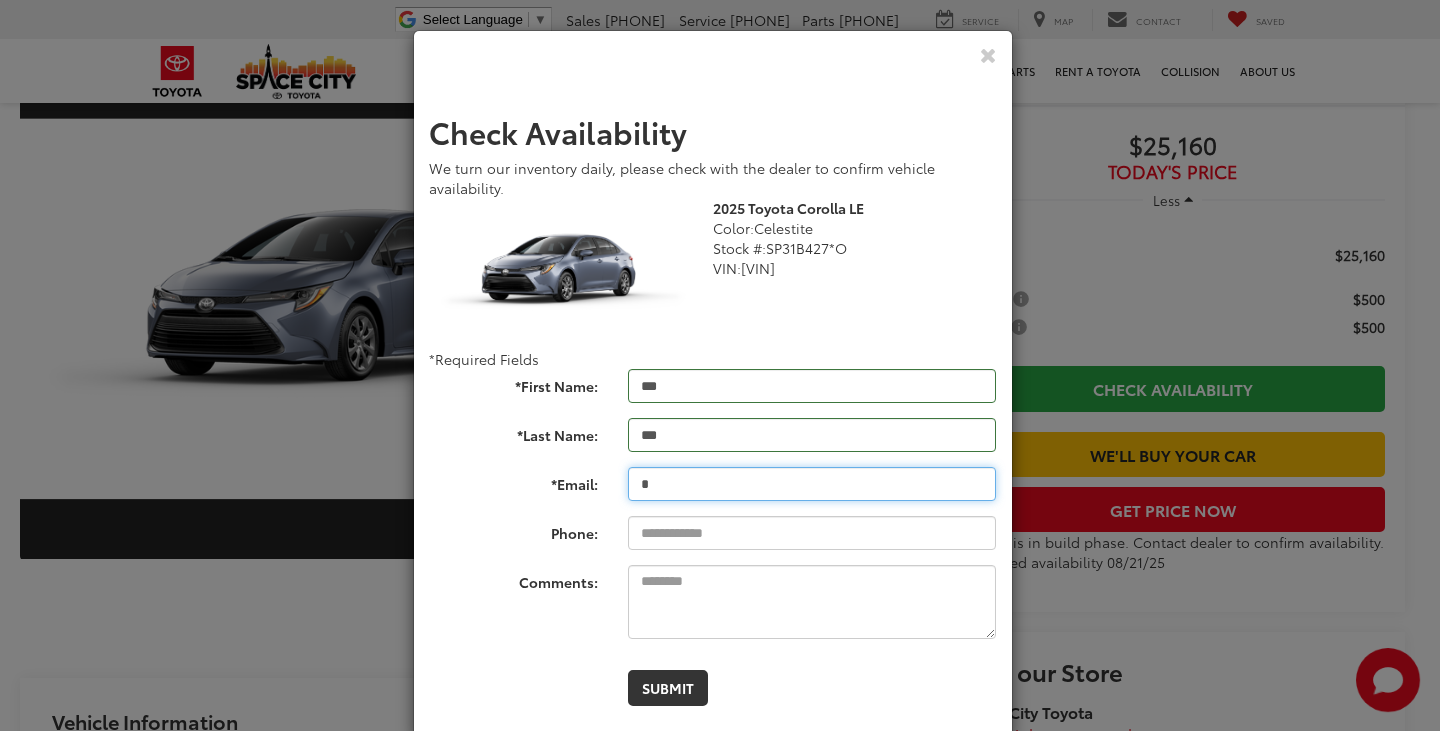 type on "*******" 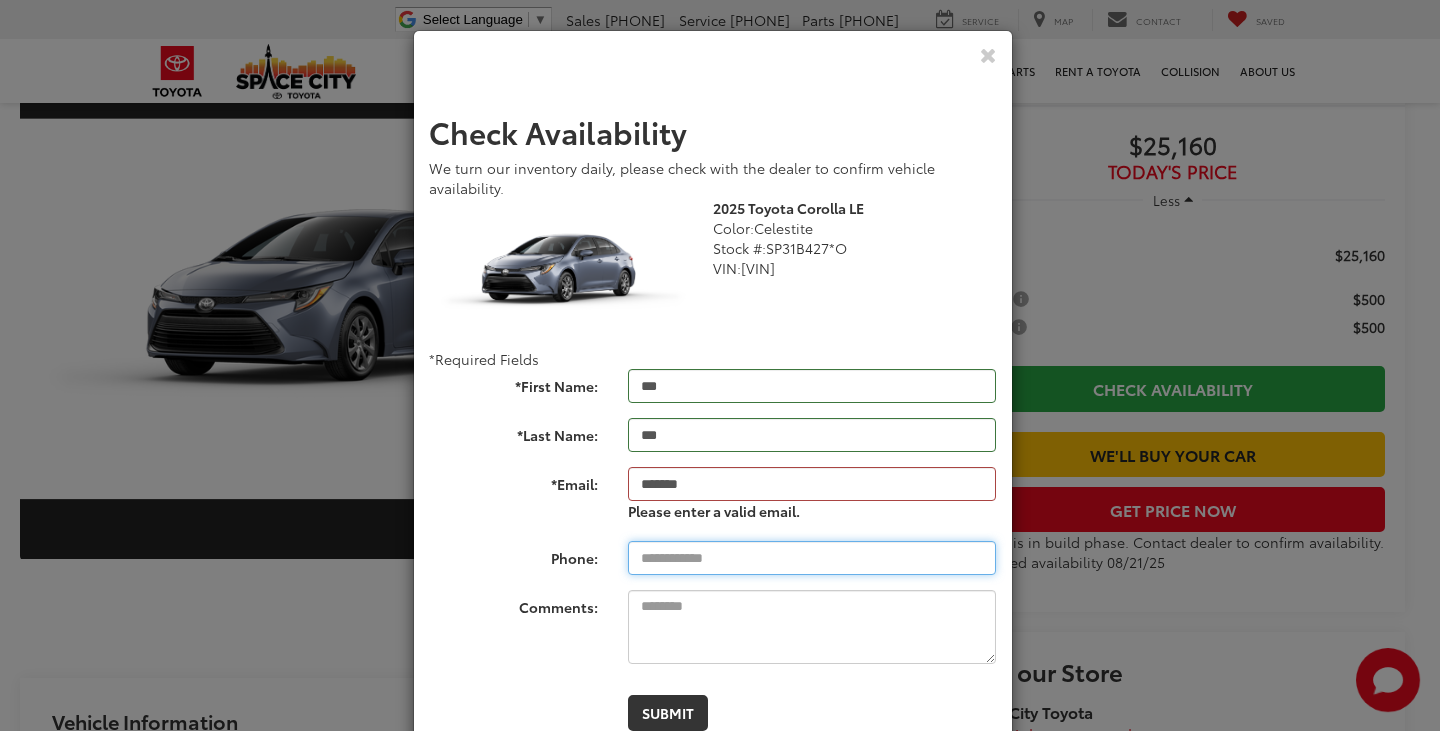 click on "Phone:" at bounding box center (812, 558) 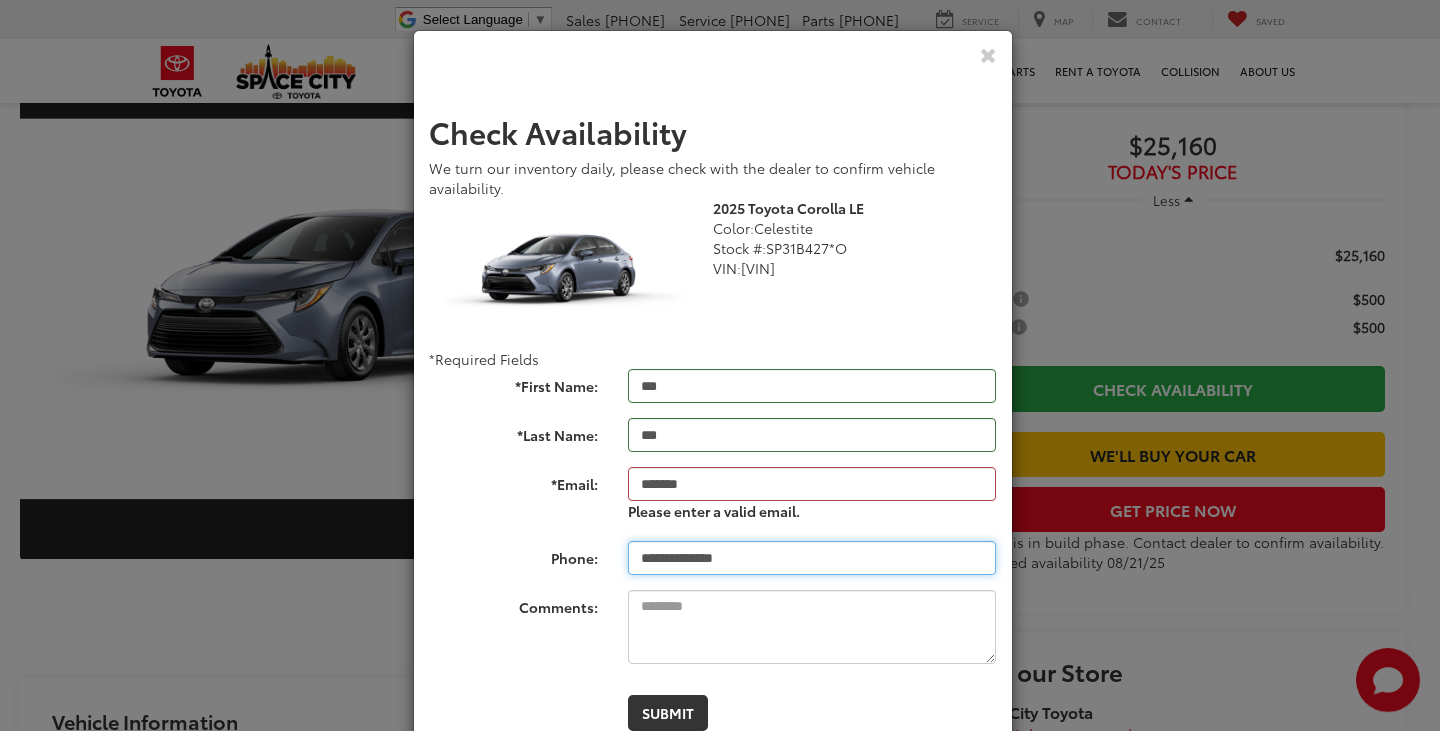 type on "**********" 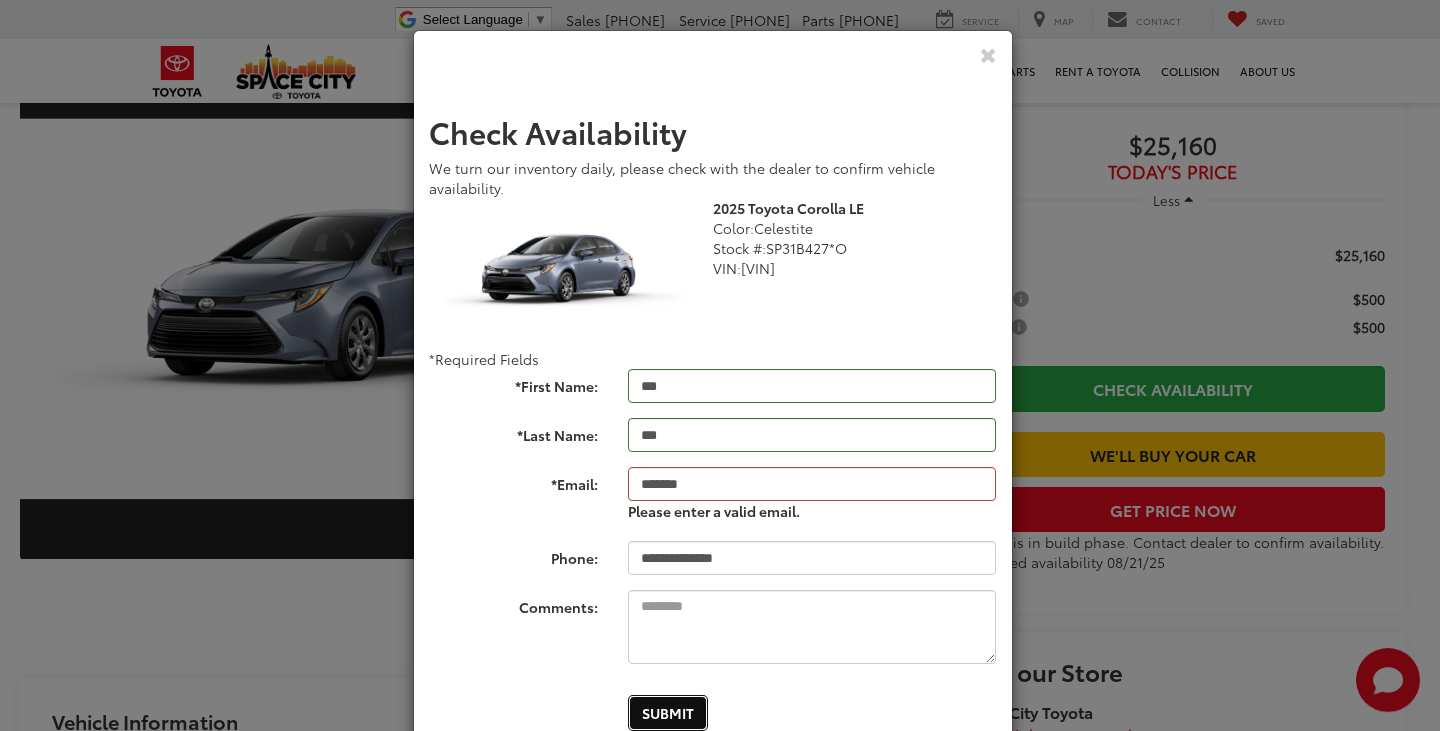 click on "**********" at bounding box center (713, 423) 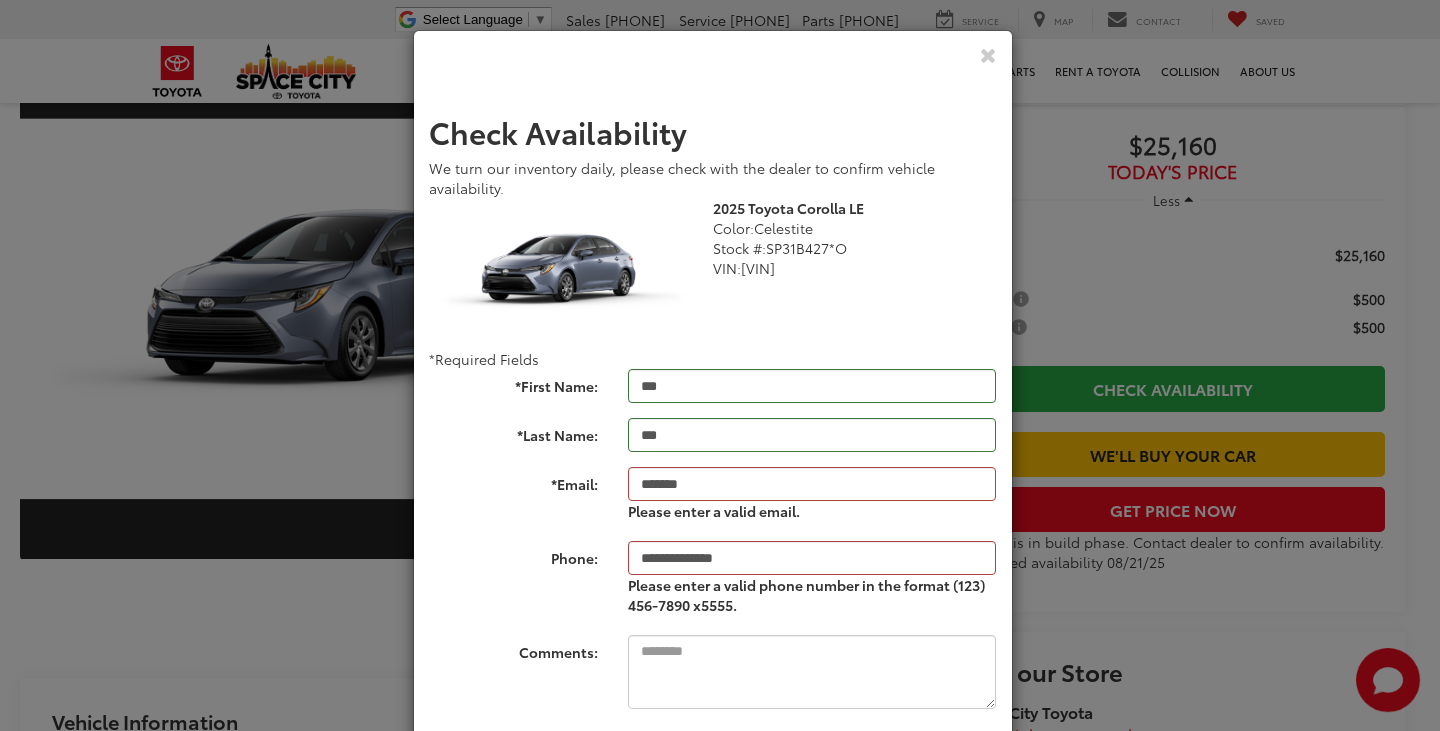 type on "Check Availability" 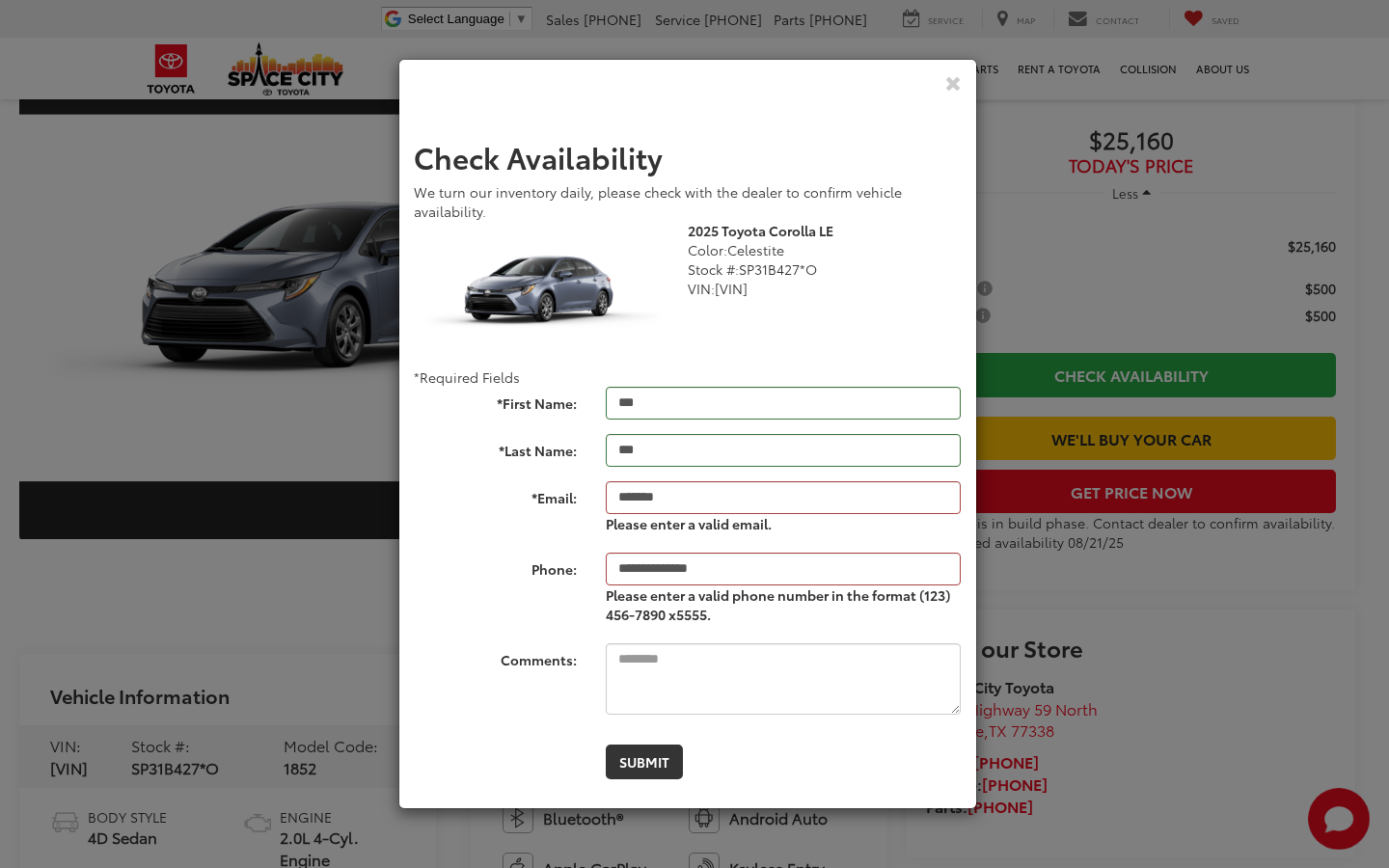 click on "2025 Toyota Corolla LE
Color:  Celestite
Stock #:  SP31B427*O
VIN:  5YFB4MDE8SP346462
Toyota
Corolla
LE
2025
25671
False" at bounding box center [688, 293] 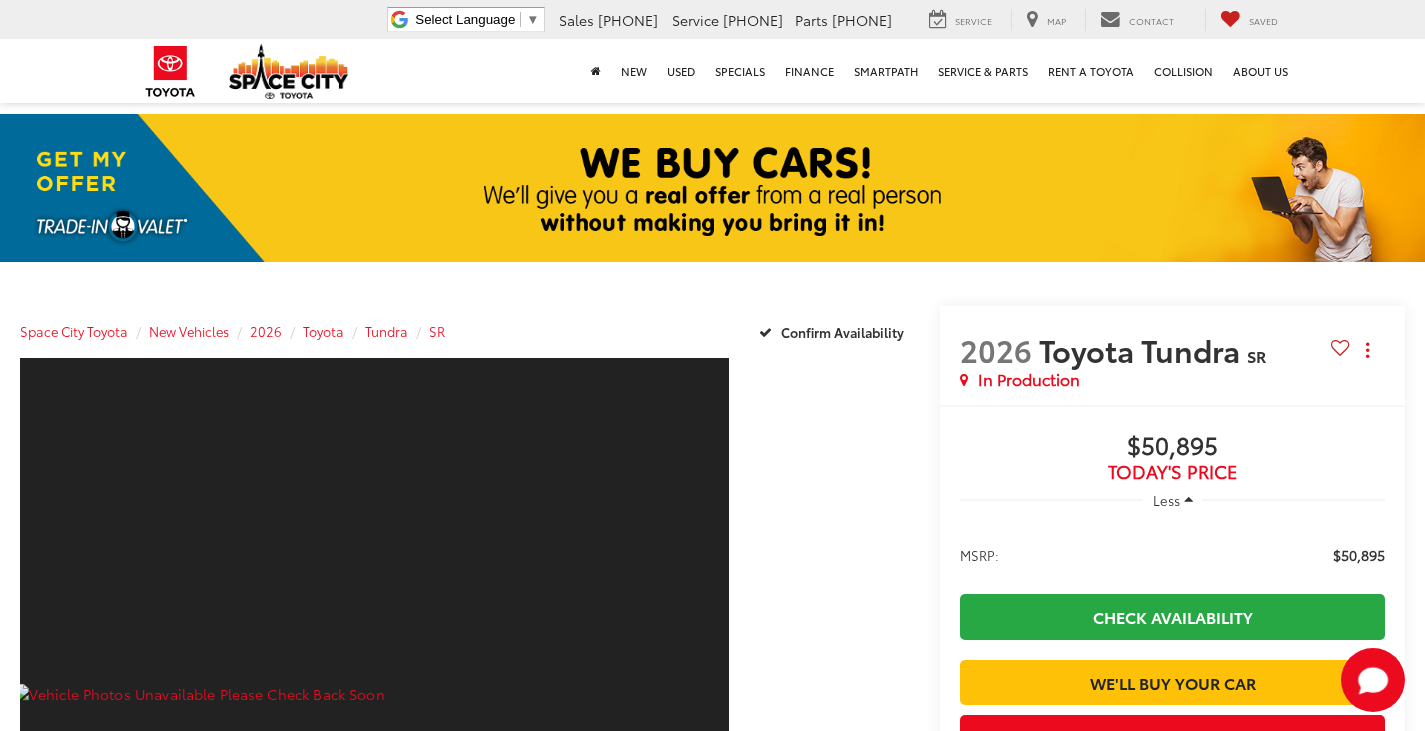 scroll, scrollTop: 0, scrollLeft: 0, axis: both 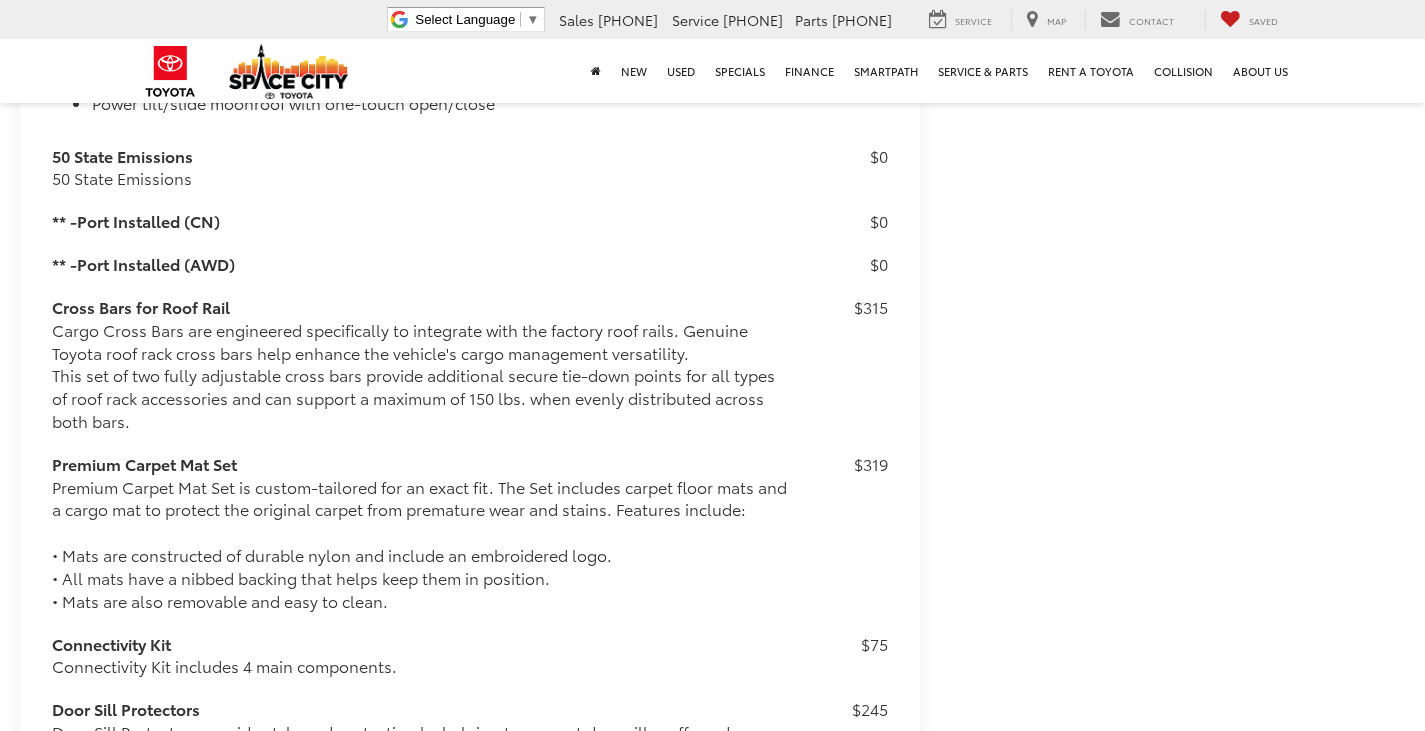 drag, startPoint x: 1249, startPoint y: 421, endPoint x: 1125, endPoint y: 414, distance: 124.197426 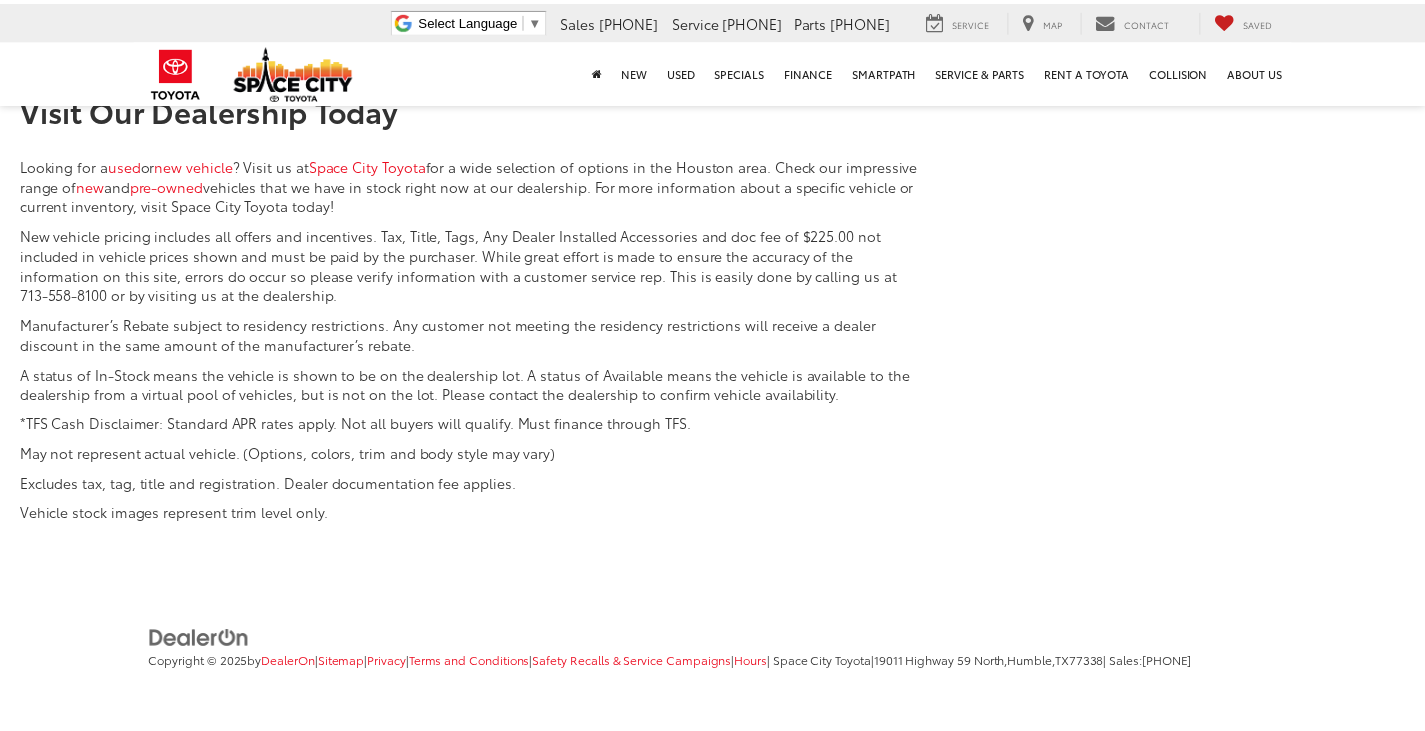 scroll, scrollTop: 0, scrollLeft: 0, axis: both 